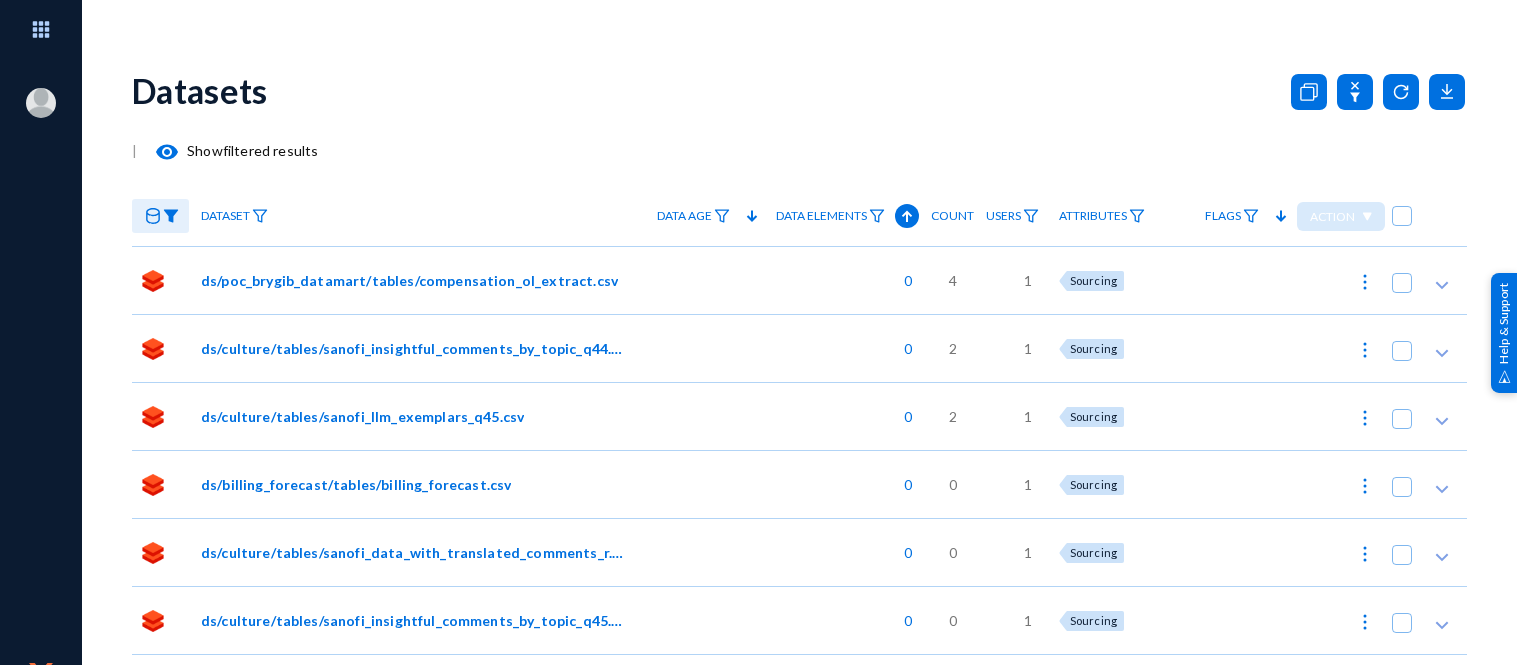 scroll, scrollTop: 0, scrollLeft: 0, axis: both 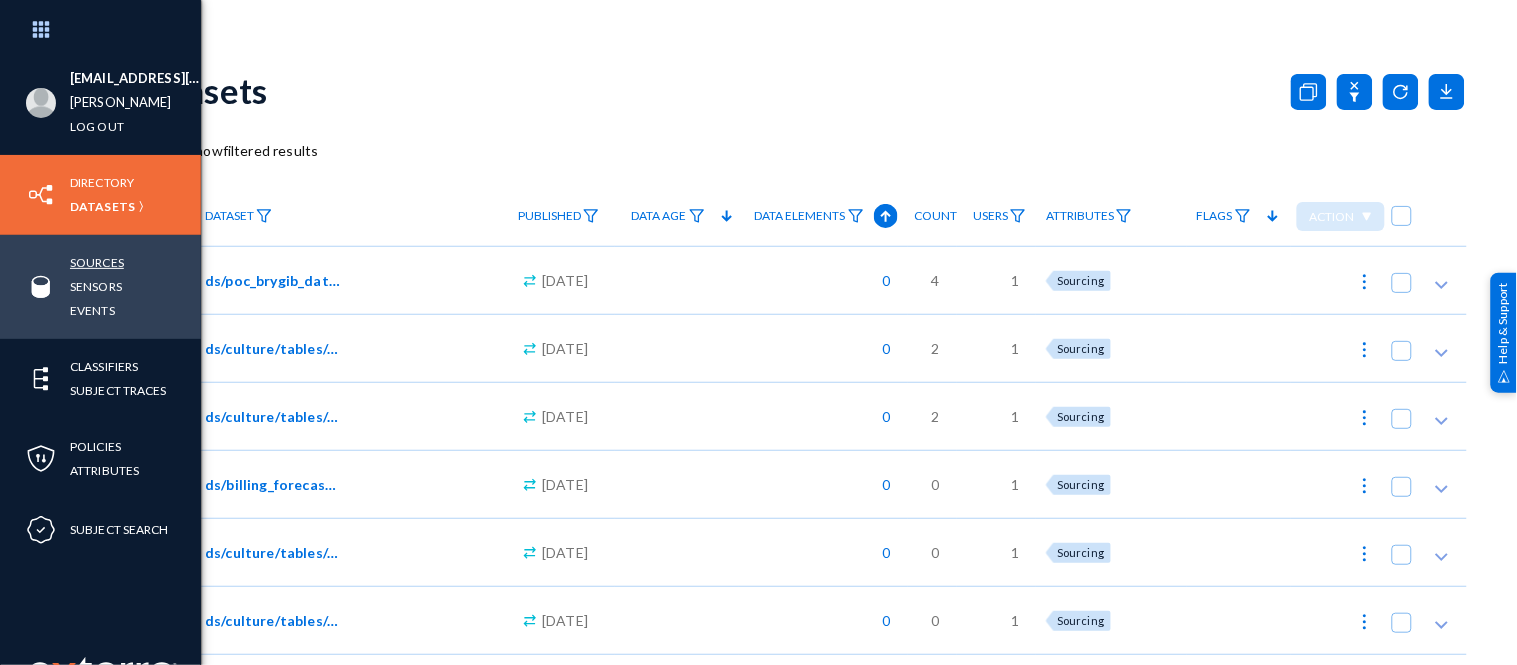 click on "Sources" at bounding box center [97, 262] 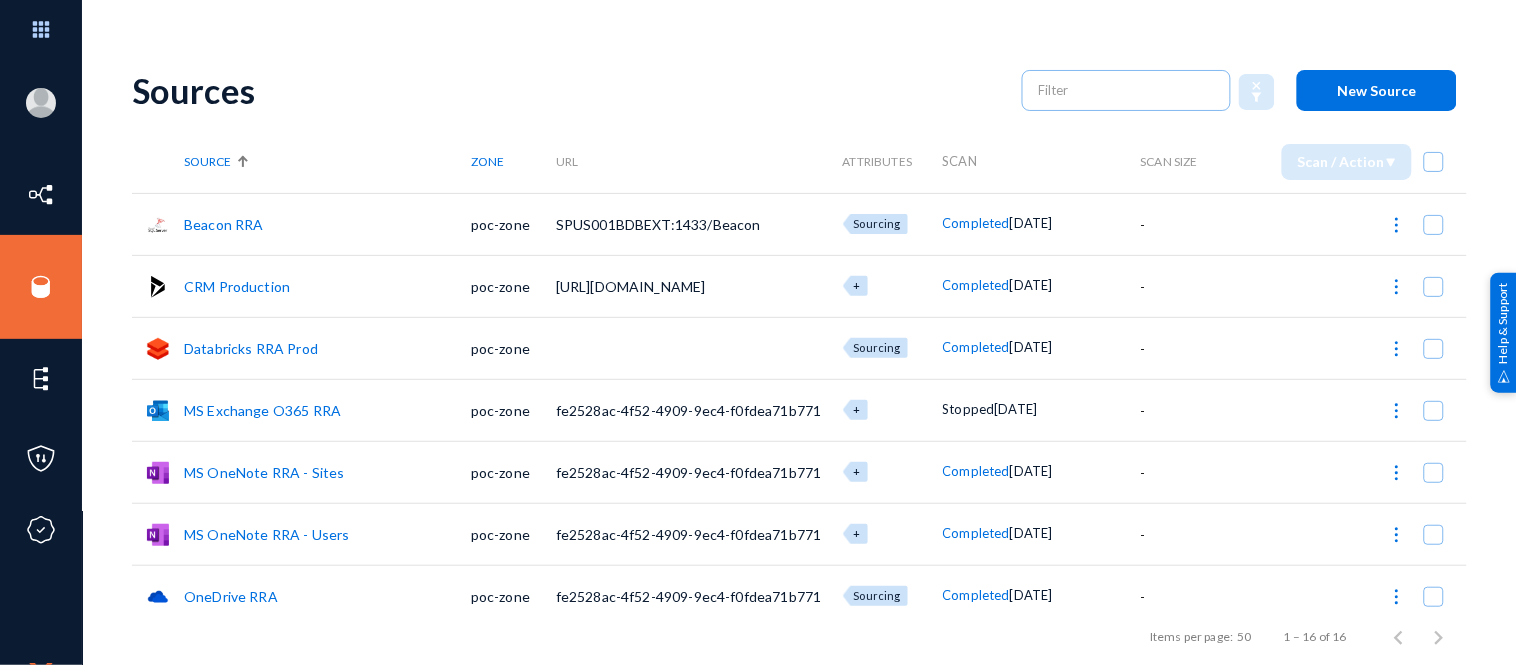 click on "CRM Production" 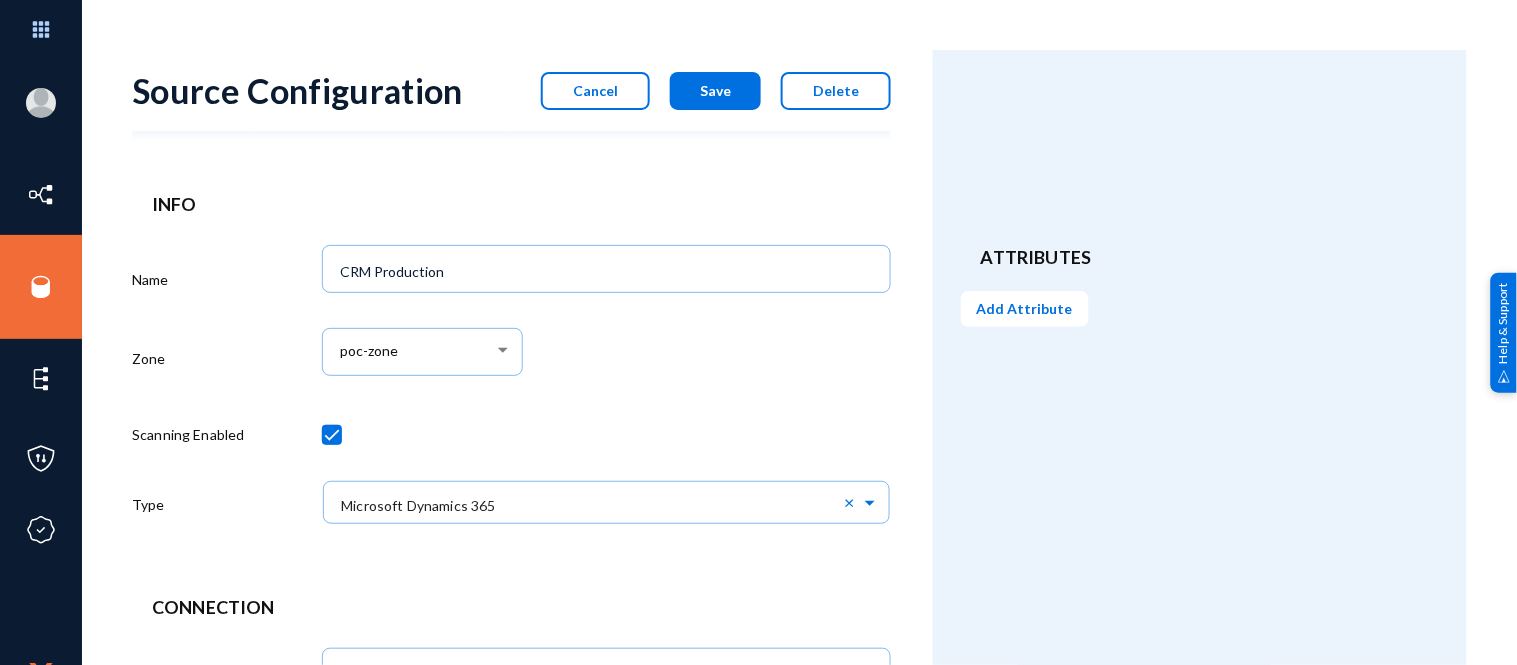 scroll, scrollTop: 678, scrollLeft: 0, axis: vertical 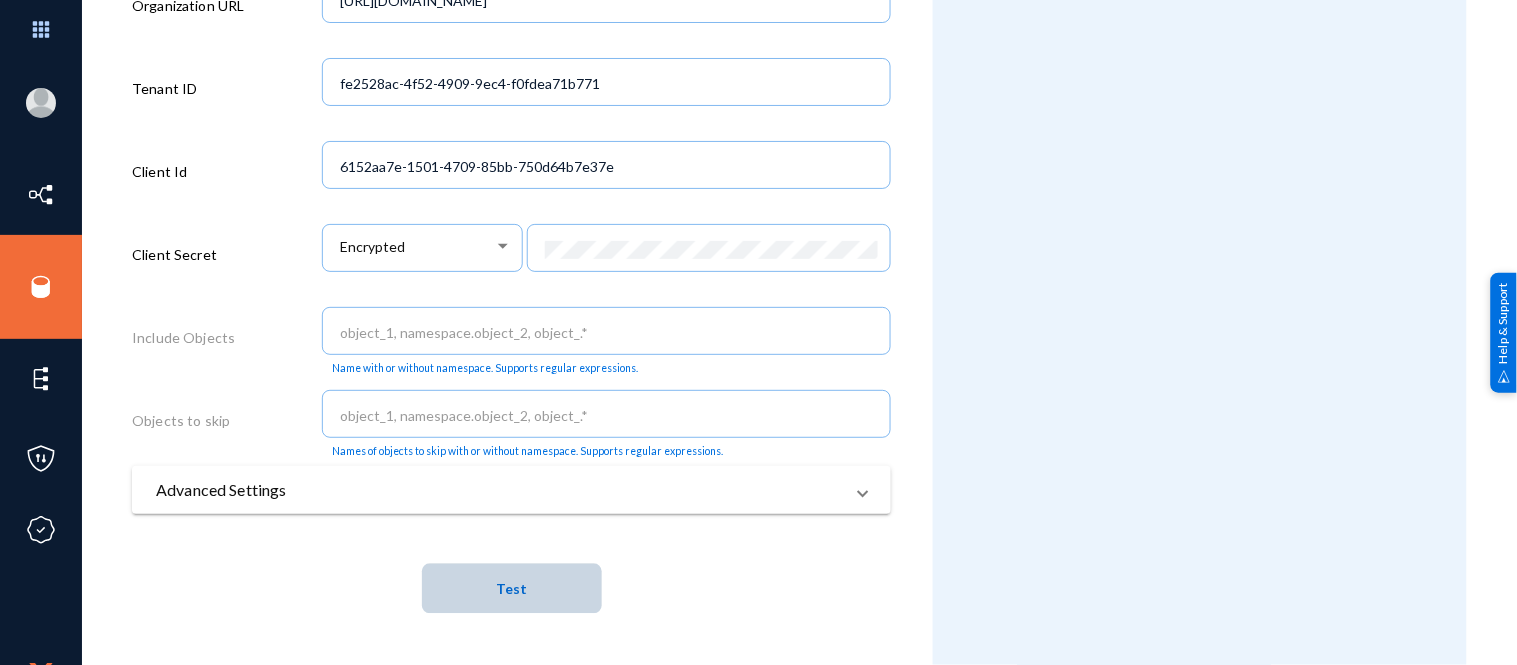 click on "Test" 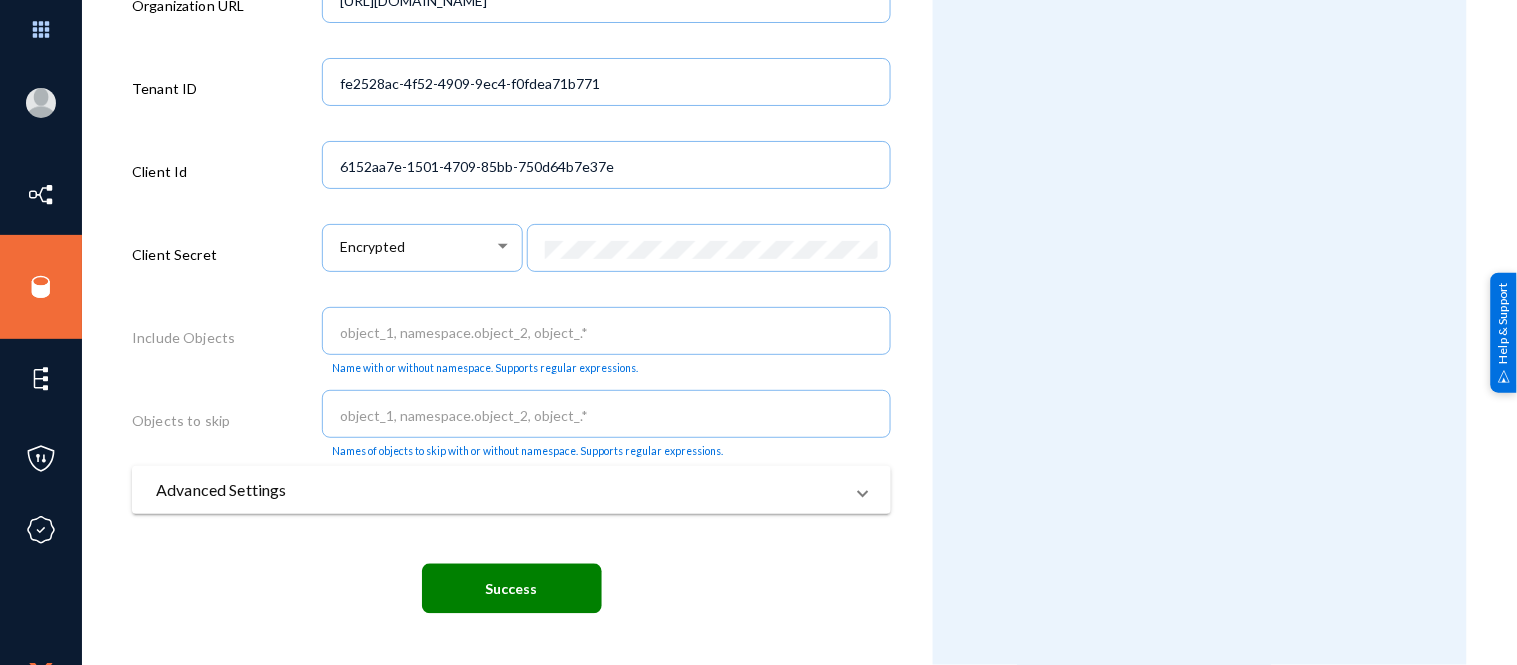 scroll, scrollTop: 0, scrollLeft: 0, axis: both 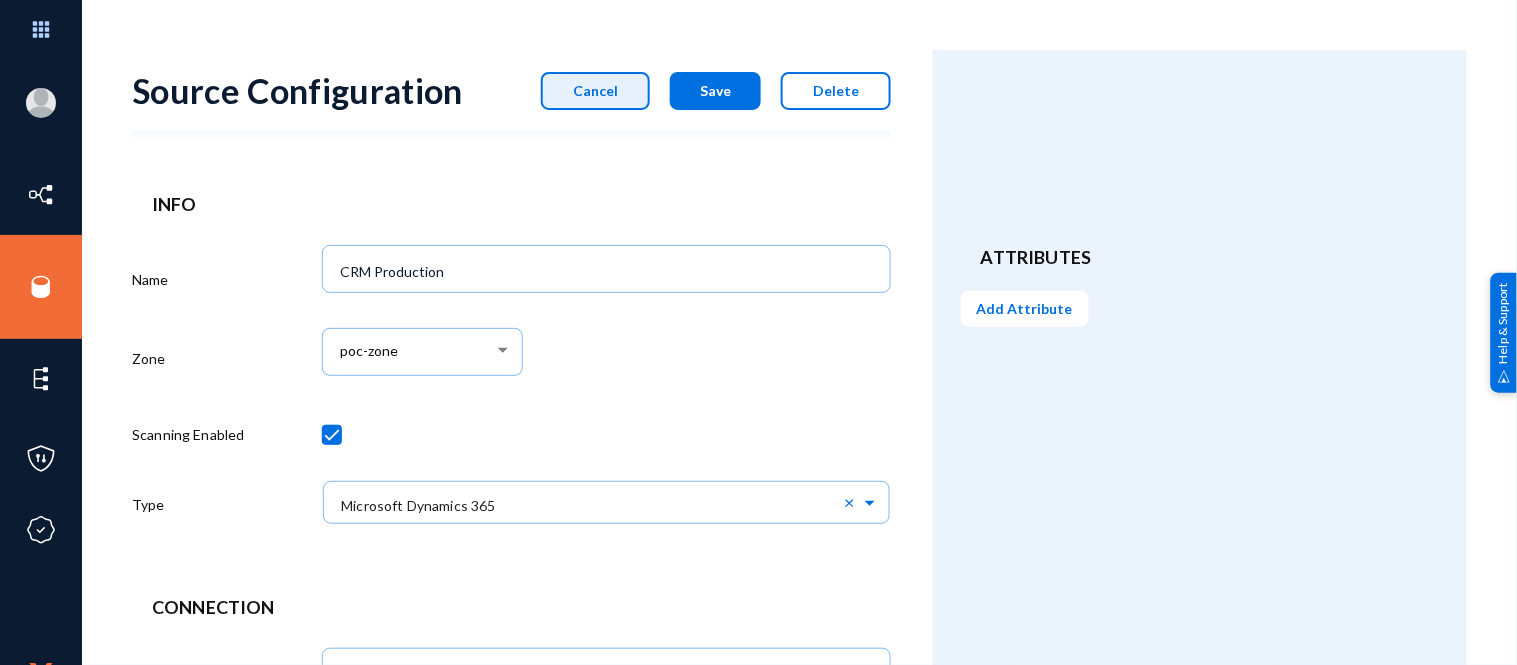 click on "Cancel" 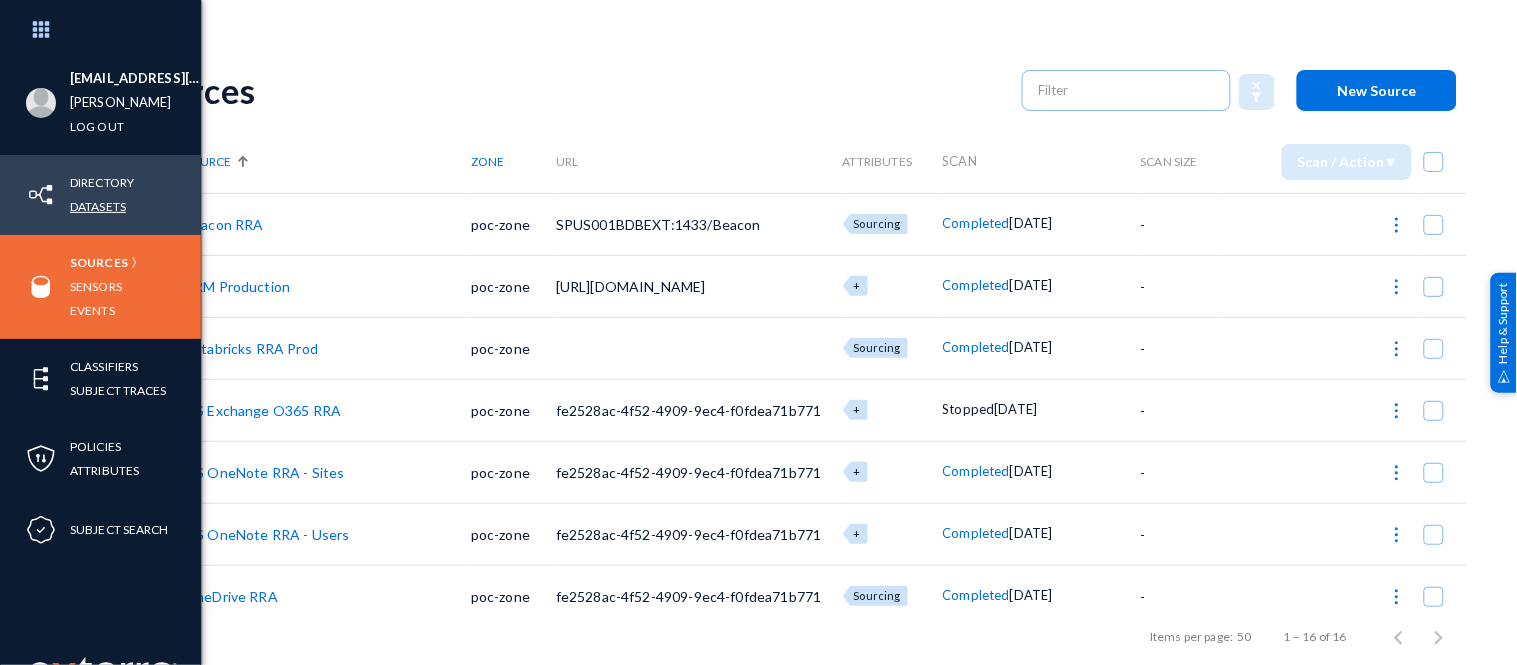 click on "Datasets" at bounding box center (98, 206) 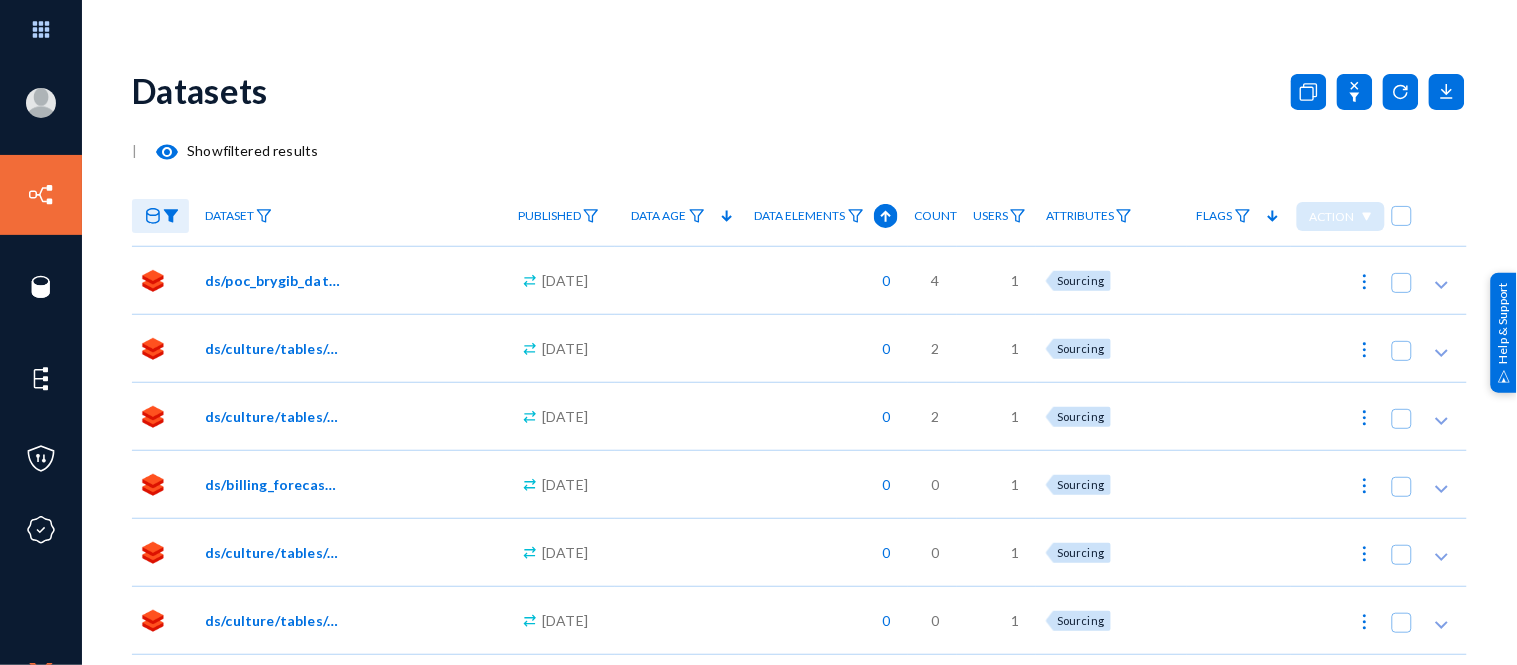 click 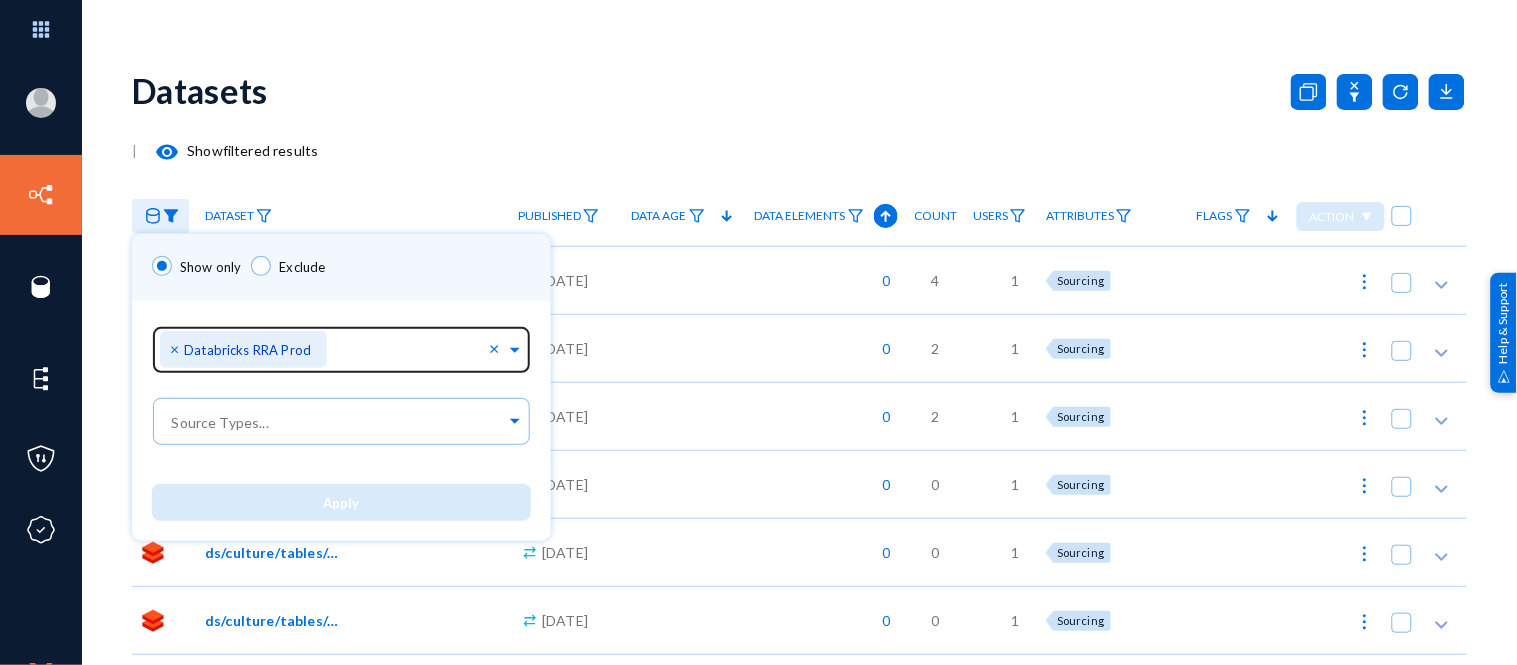 click on "×" at bounding box center [177, 348] 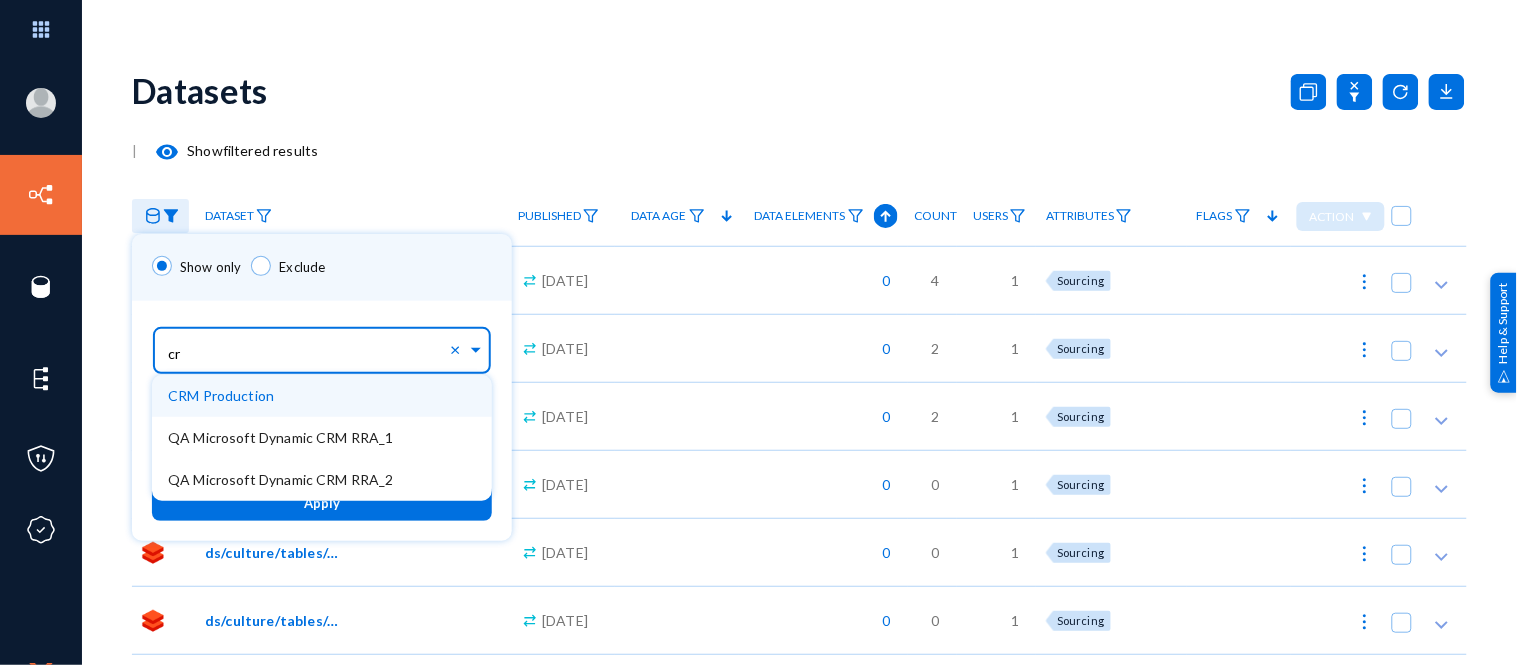 type on "crm" 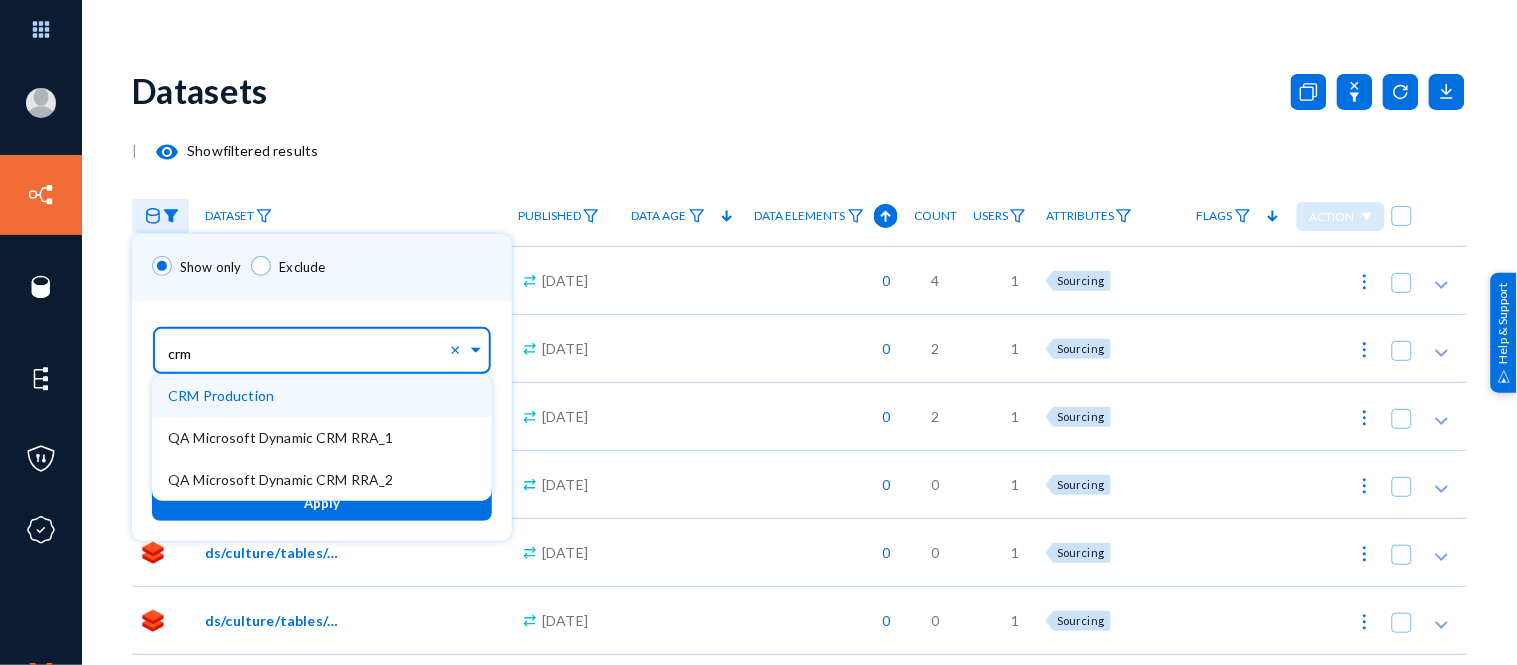 click on "CRM Production" at bounding box center [221, 395] 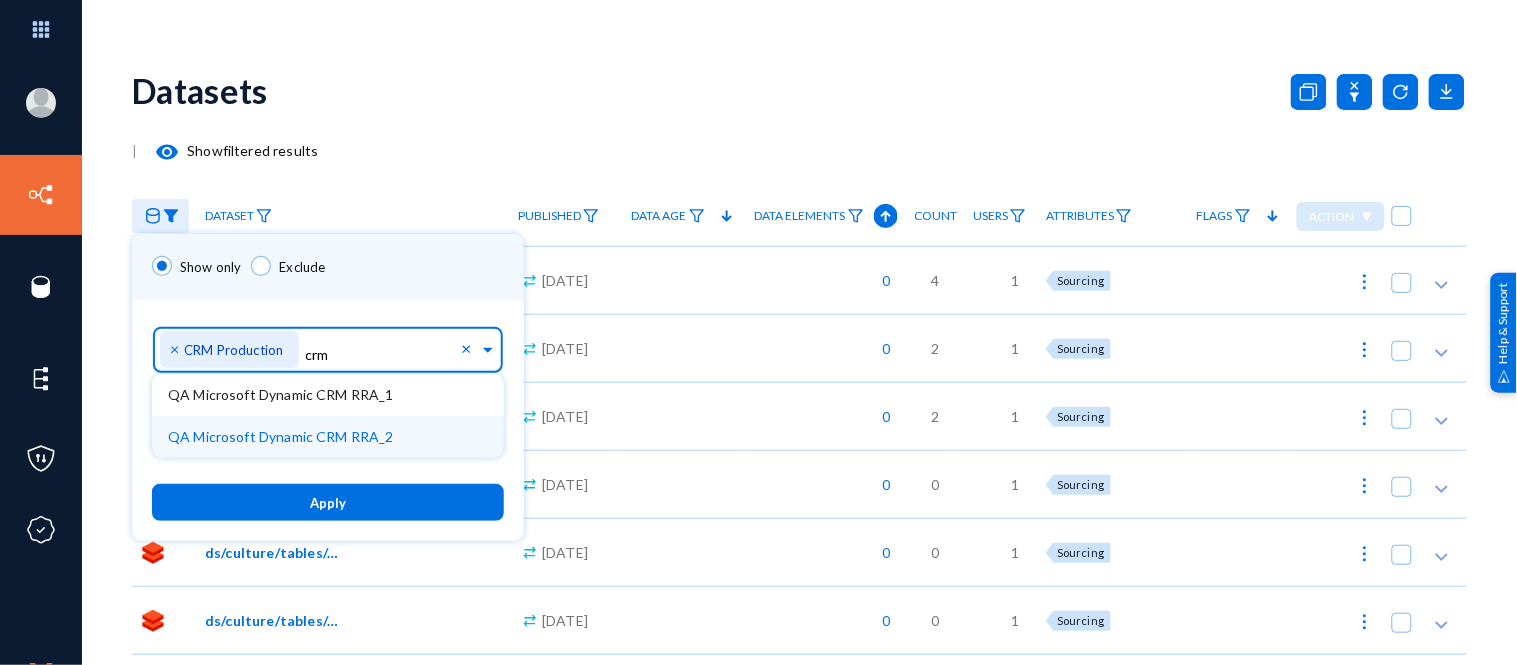 type 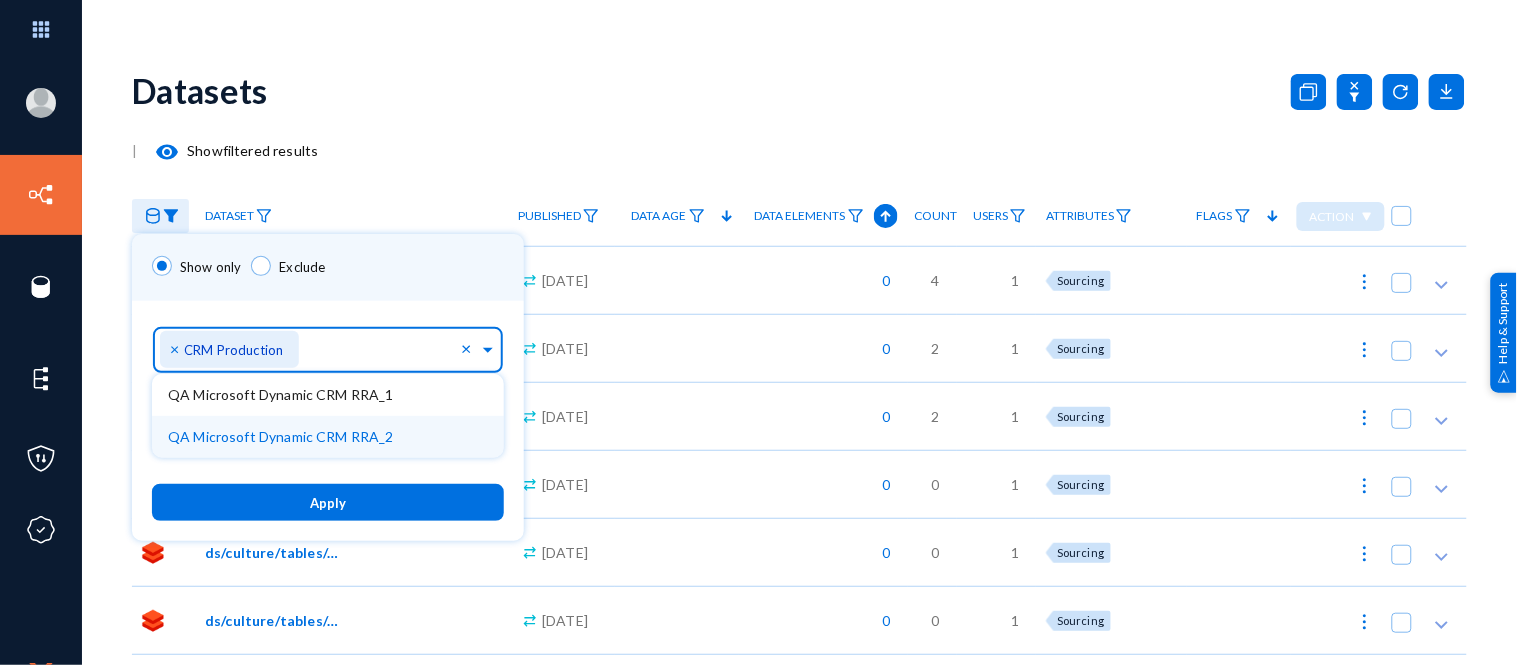 click on "Apply" at bounding box center [328, 502] 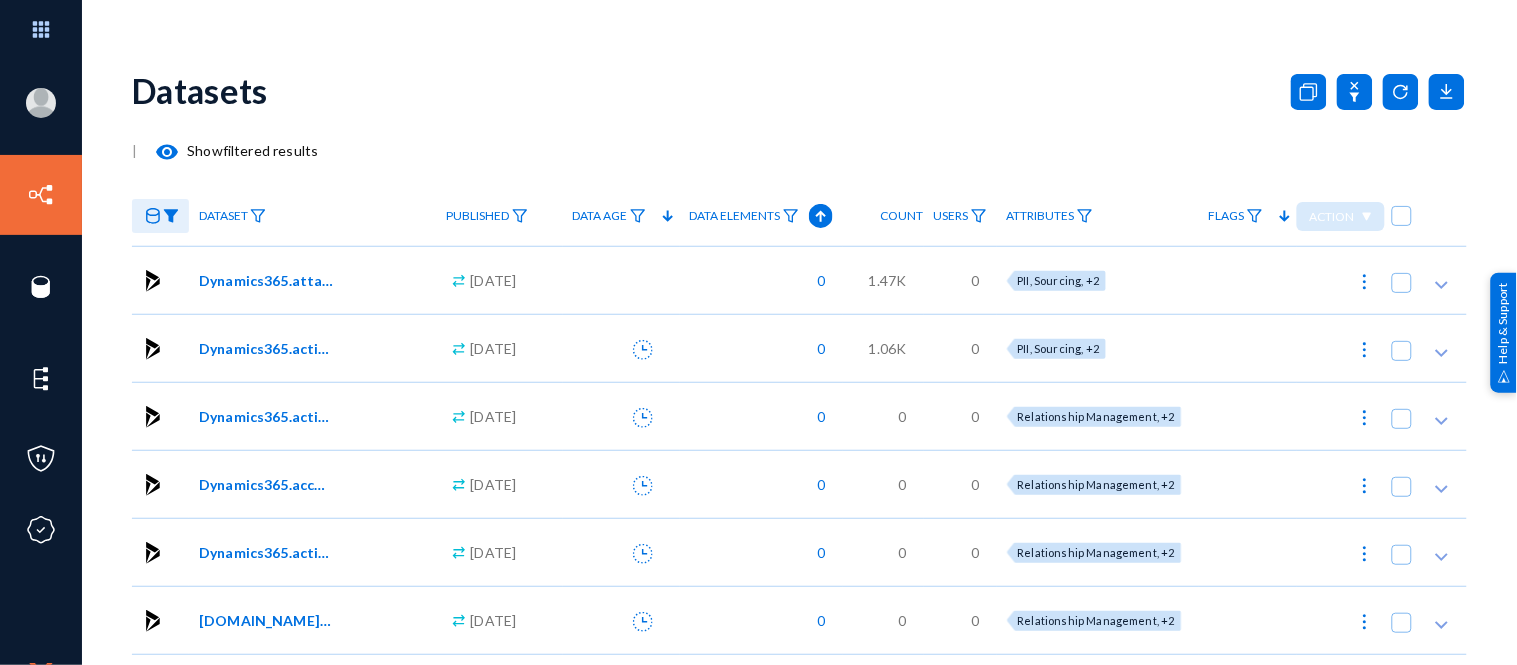 click on "Datasets" 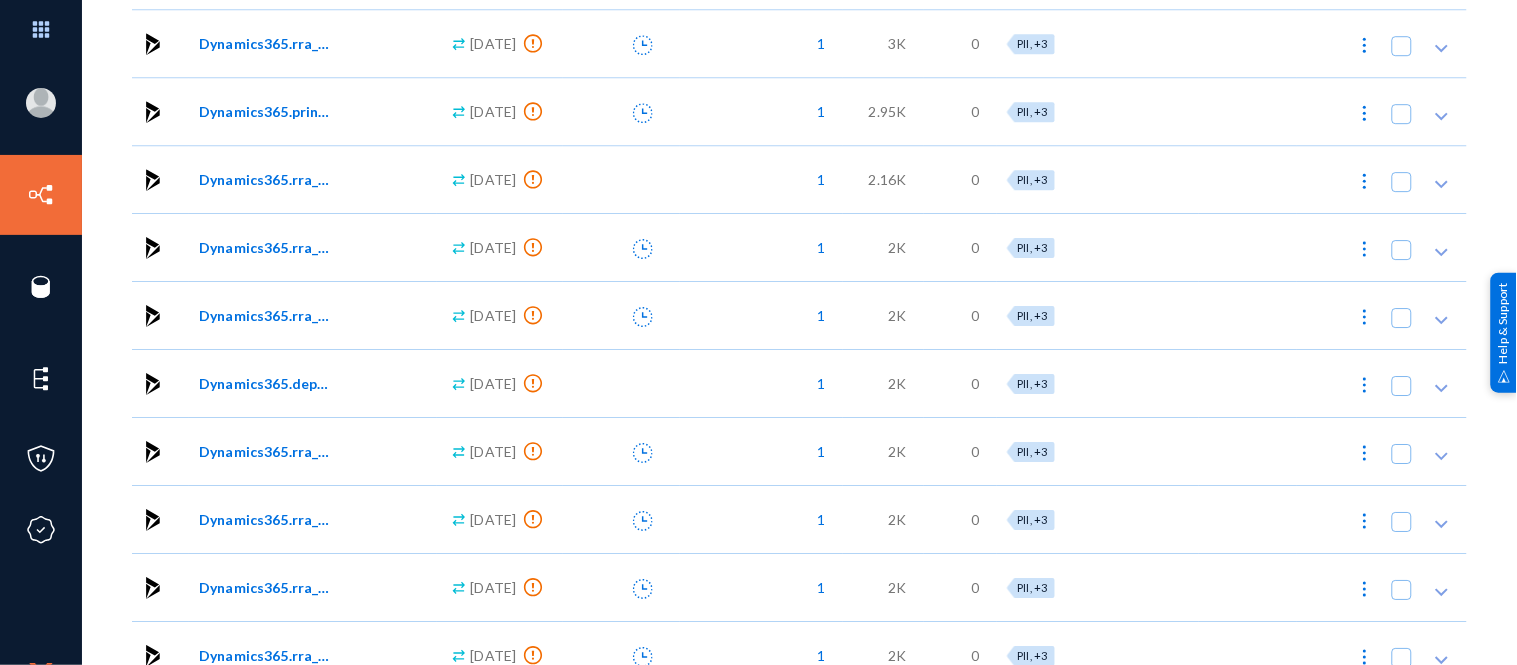 scroll, scrollTop: 19074, scrollLeft: 0, axis: vertical 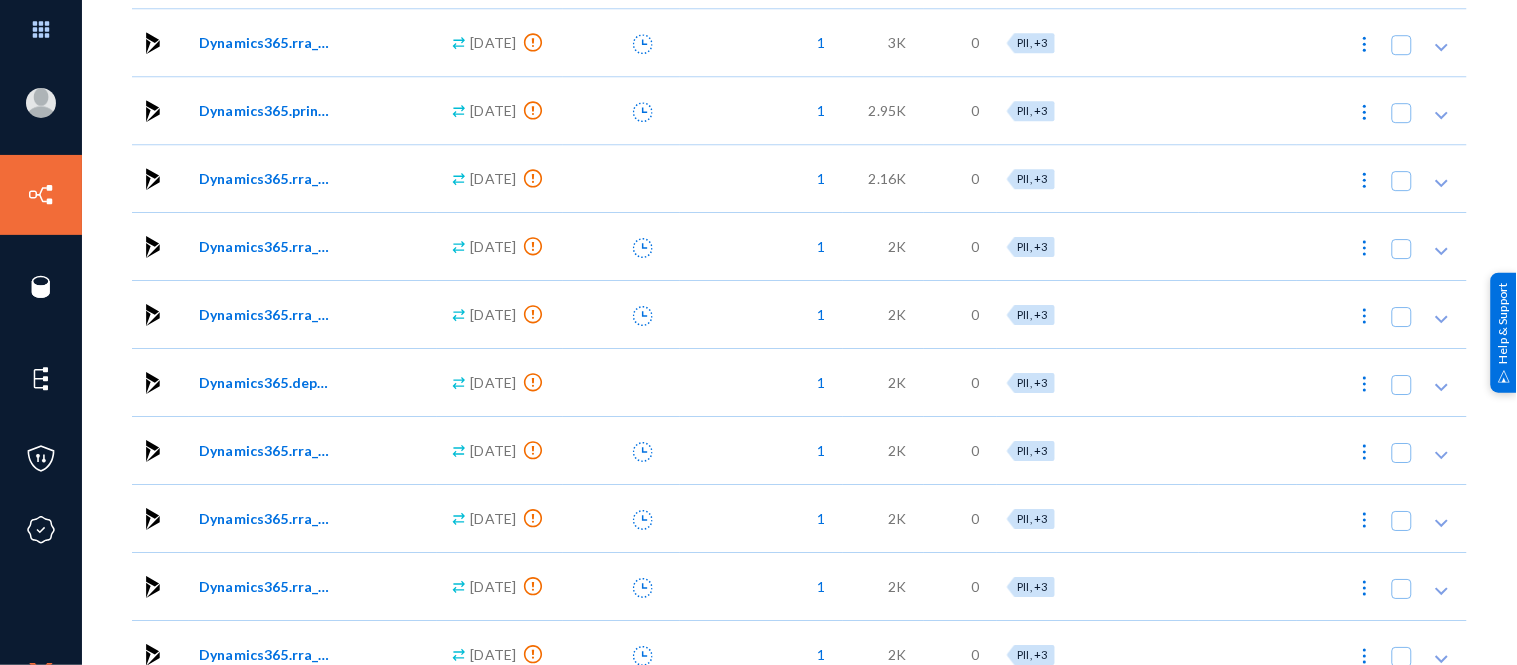 click on "Dynamics365.dependencies" 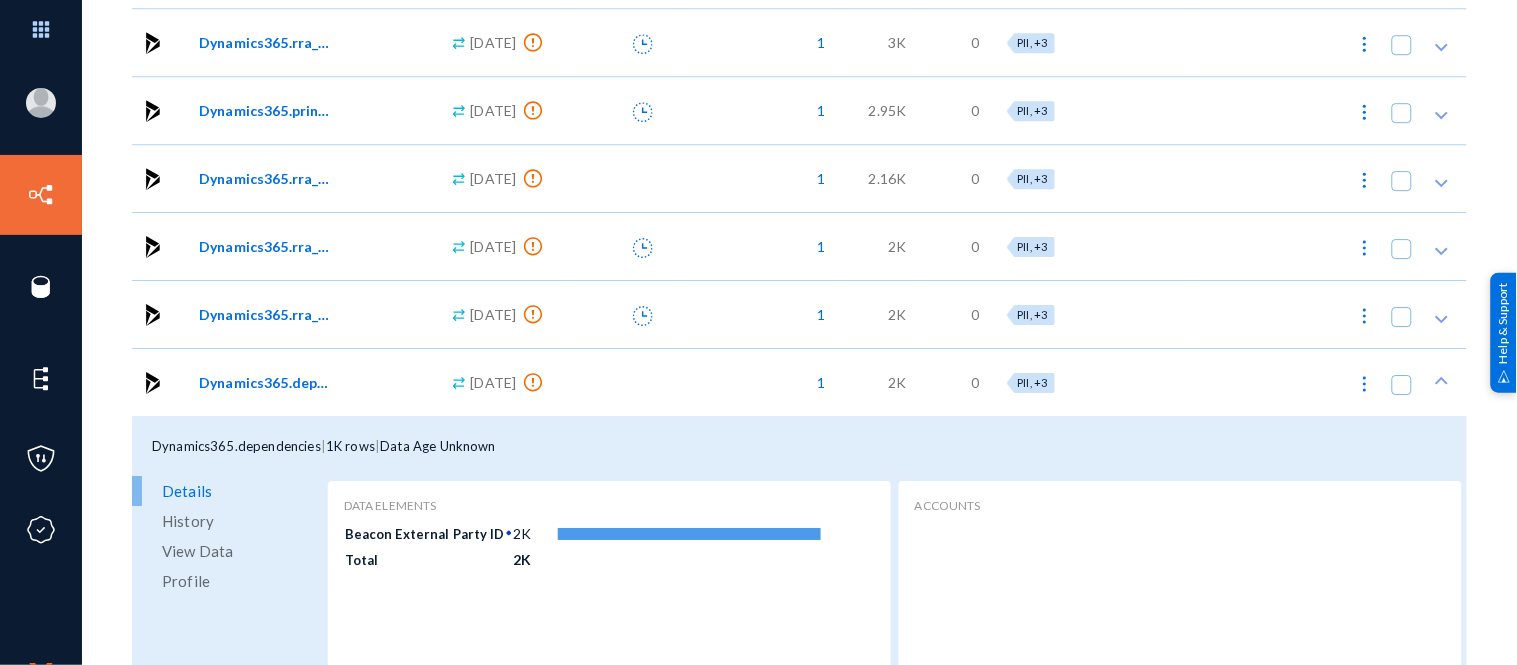 click on "View Data" 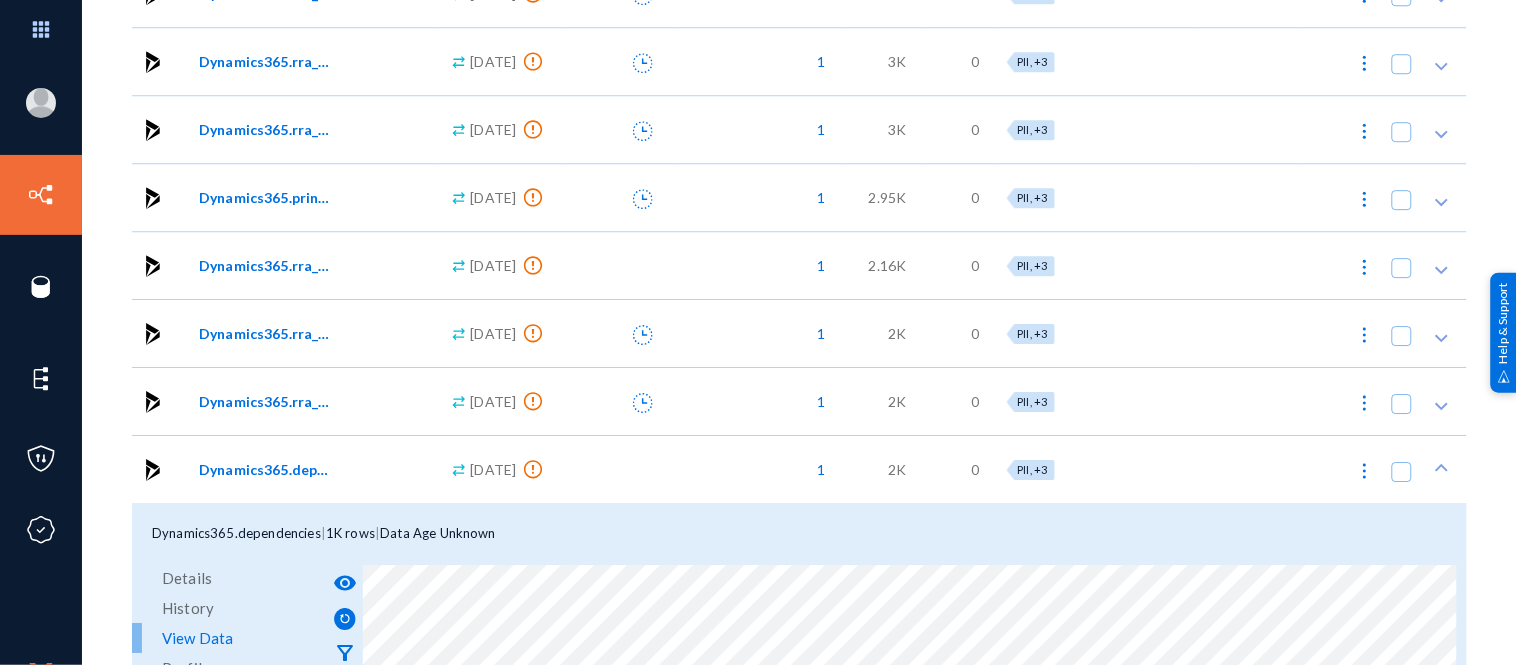 scroll, scrollTop: 19177, scrollLeft: 0, axis: vertical 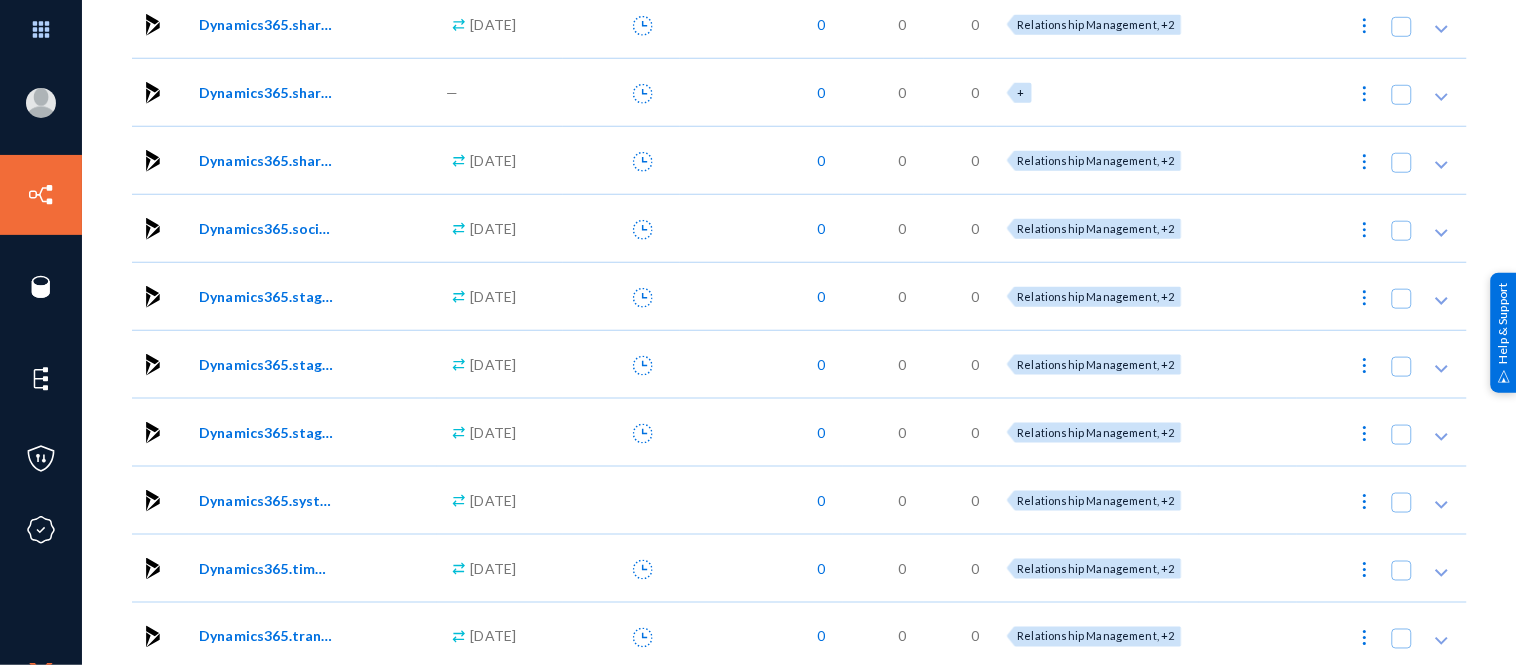 click on "Dynamics365.sharepointsites" 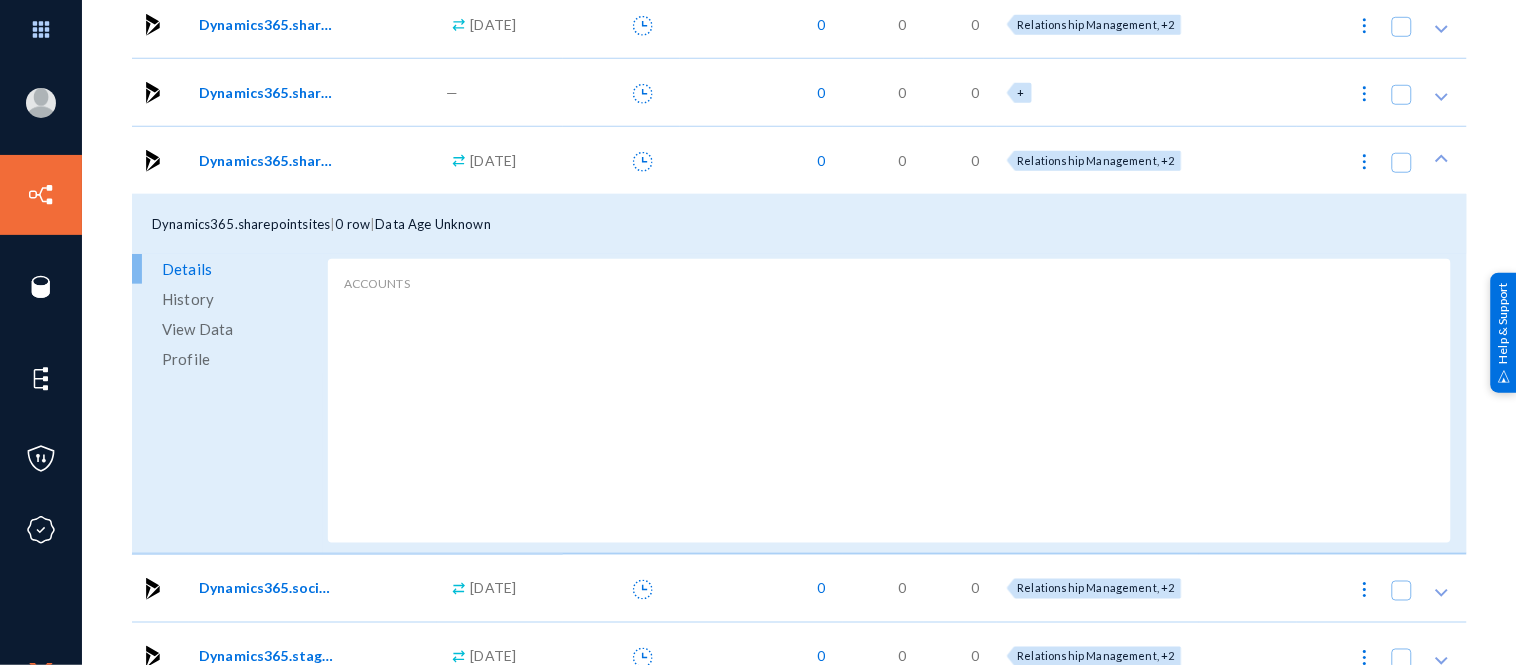 click on "View Data" 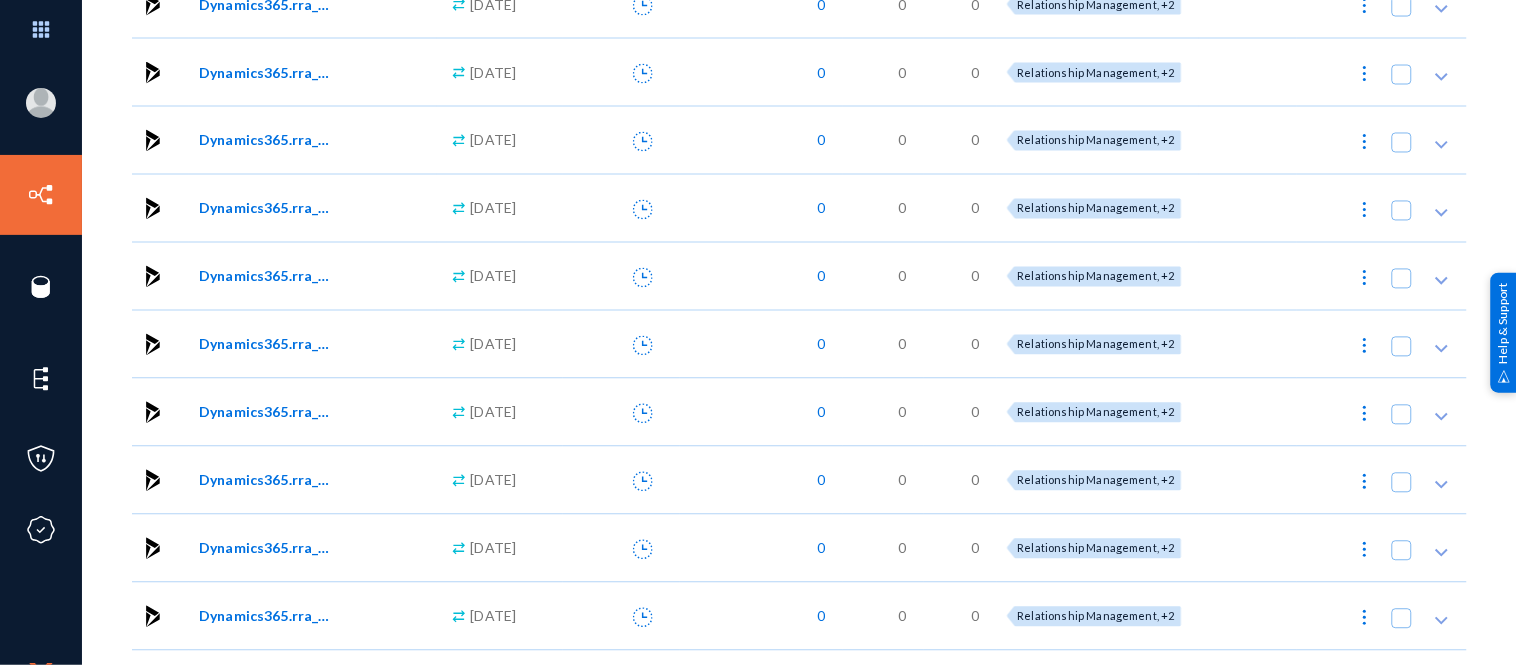 scroll, scrollTop: 12215, scrollLeft: 0, axis: vertical 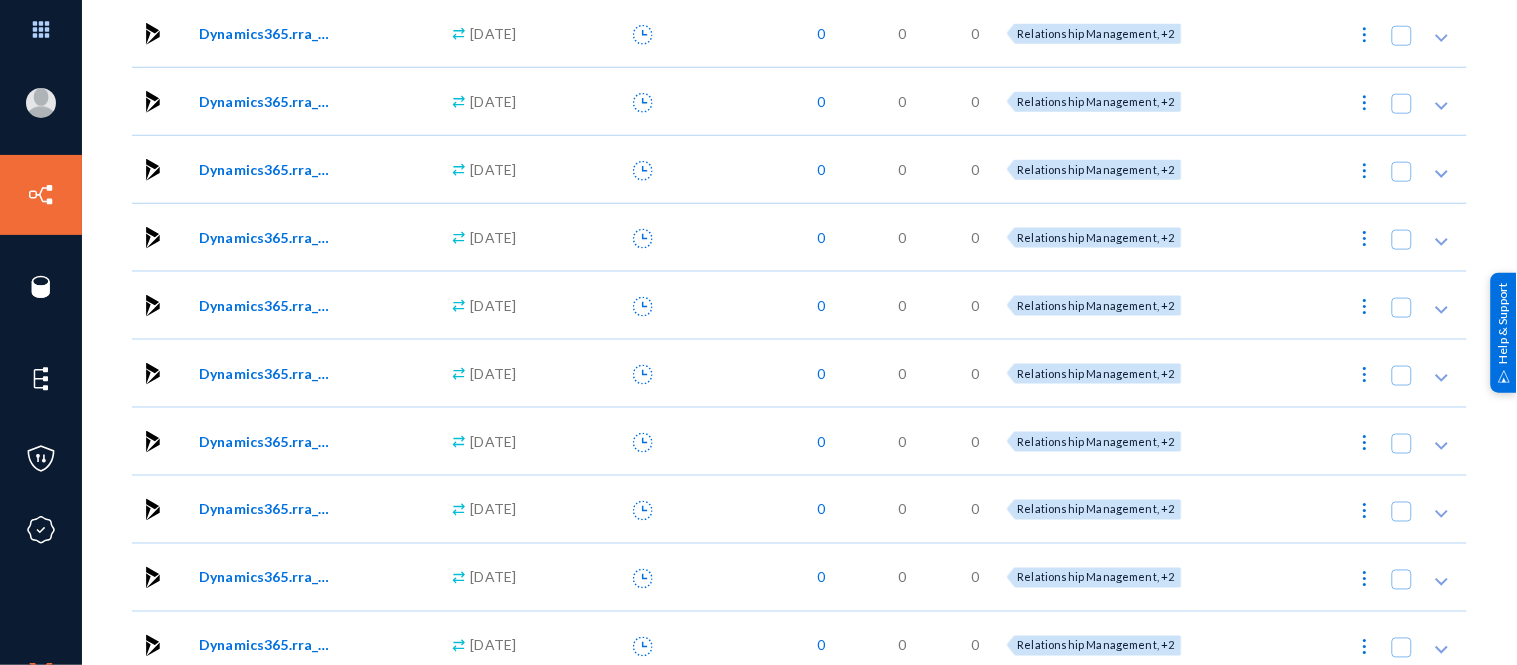 click on "Dynamics365.rra_capabilitysectors" 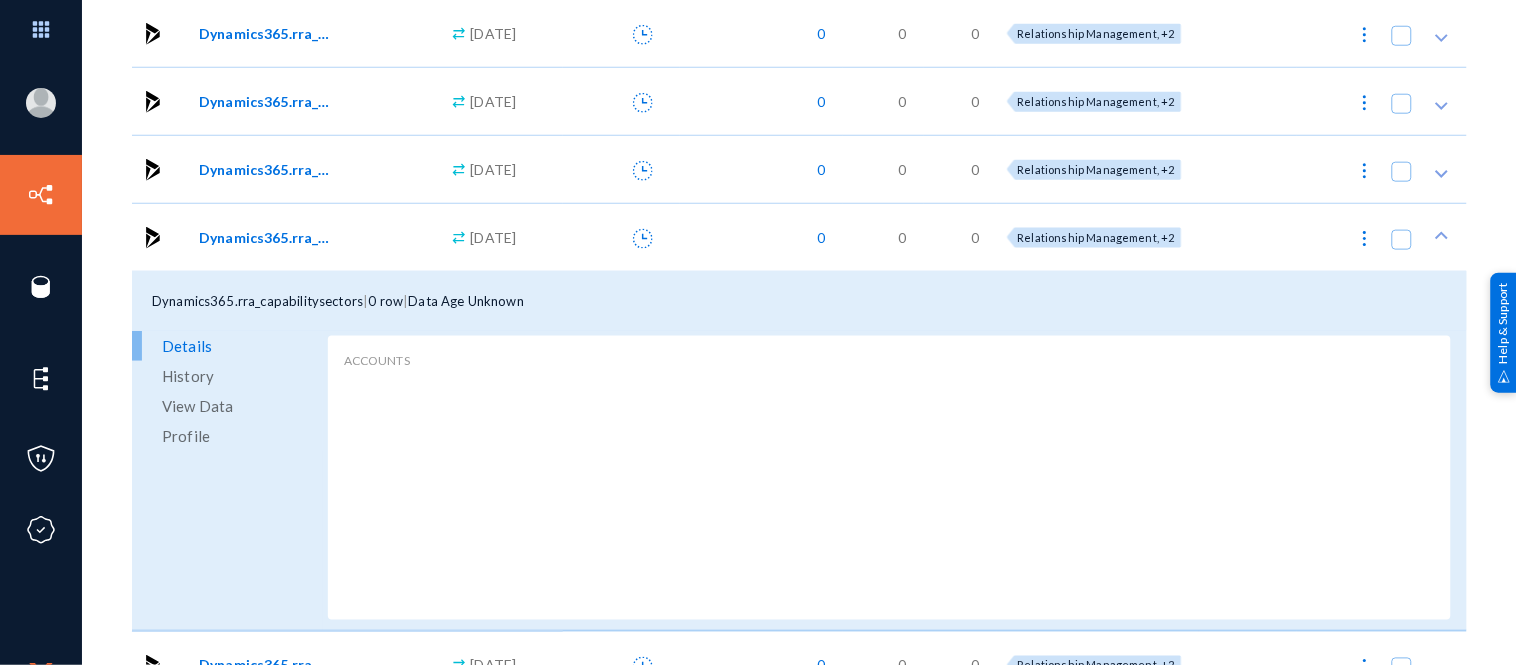 click on "View Data" 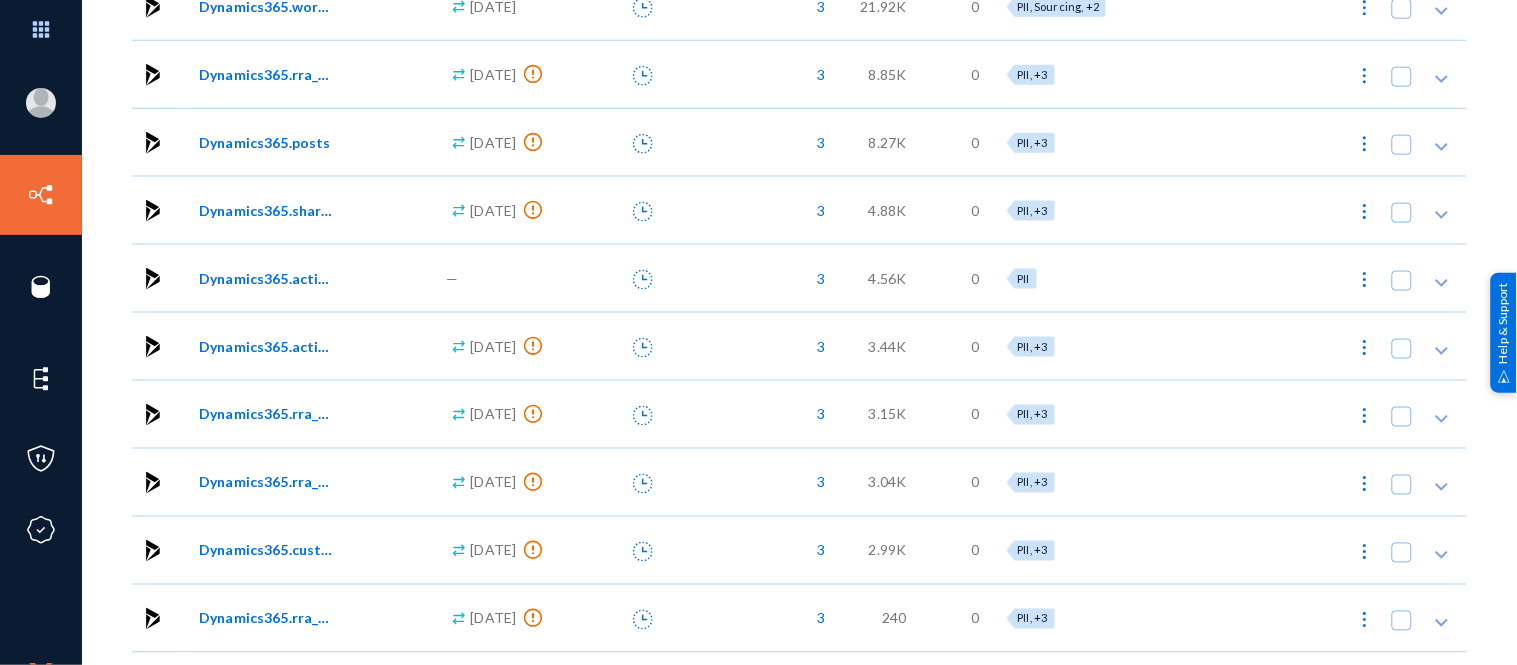 scroll, scrollTop: 31323, scrollLeft: 0, axis: vertical 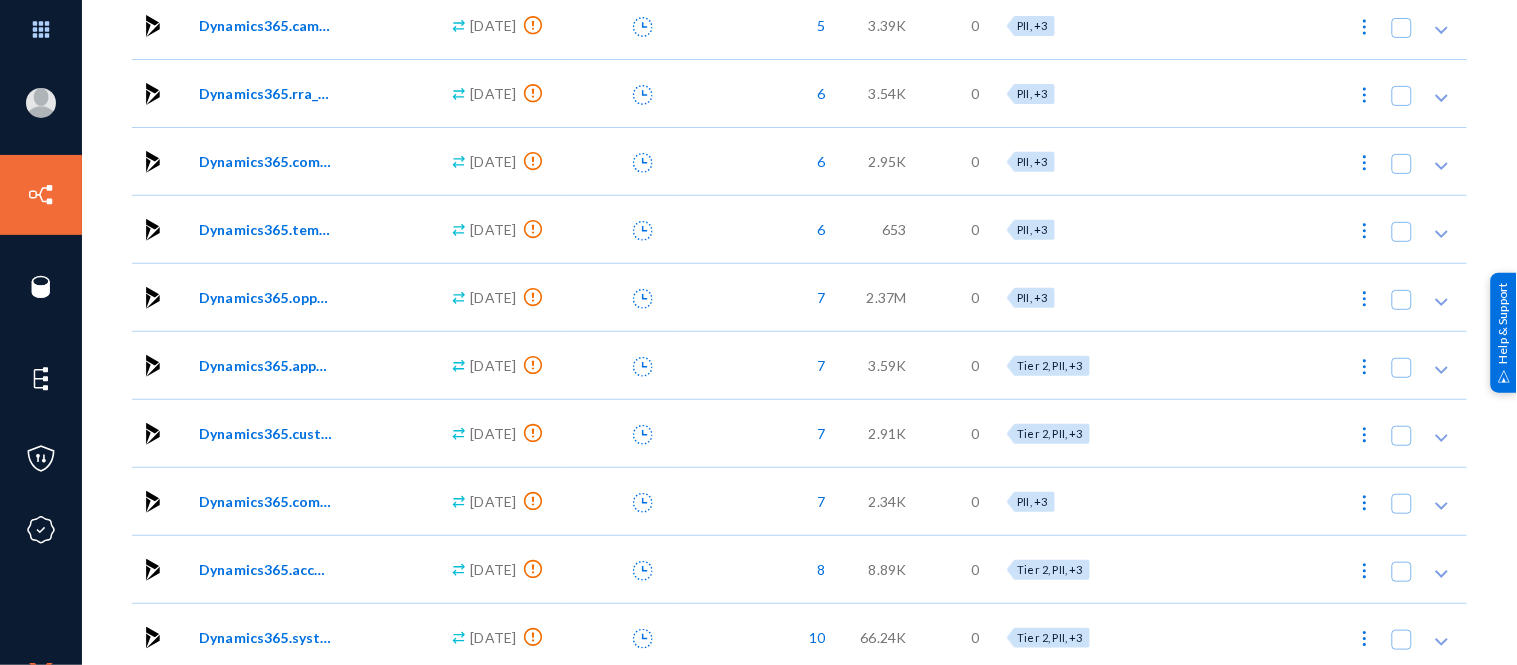 click on "Dynamics365.systemusers" 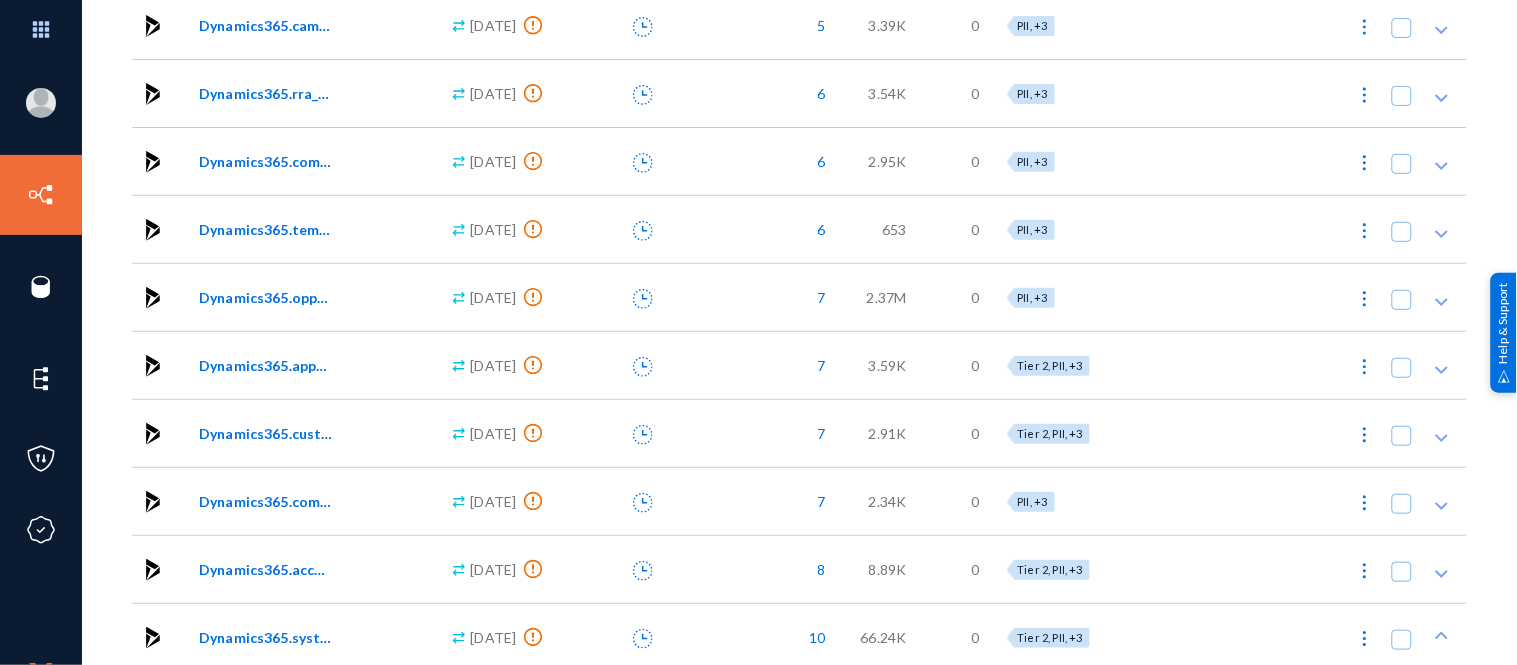 click on "Dynamics365.systemusers" 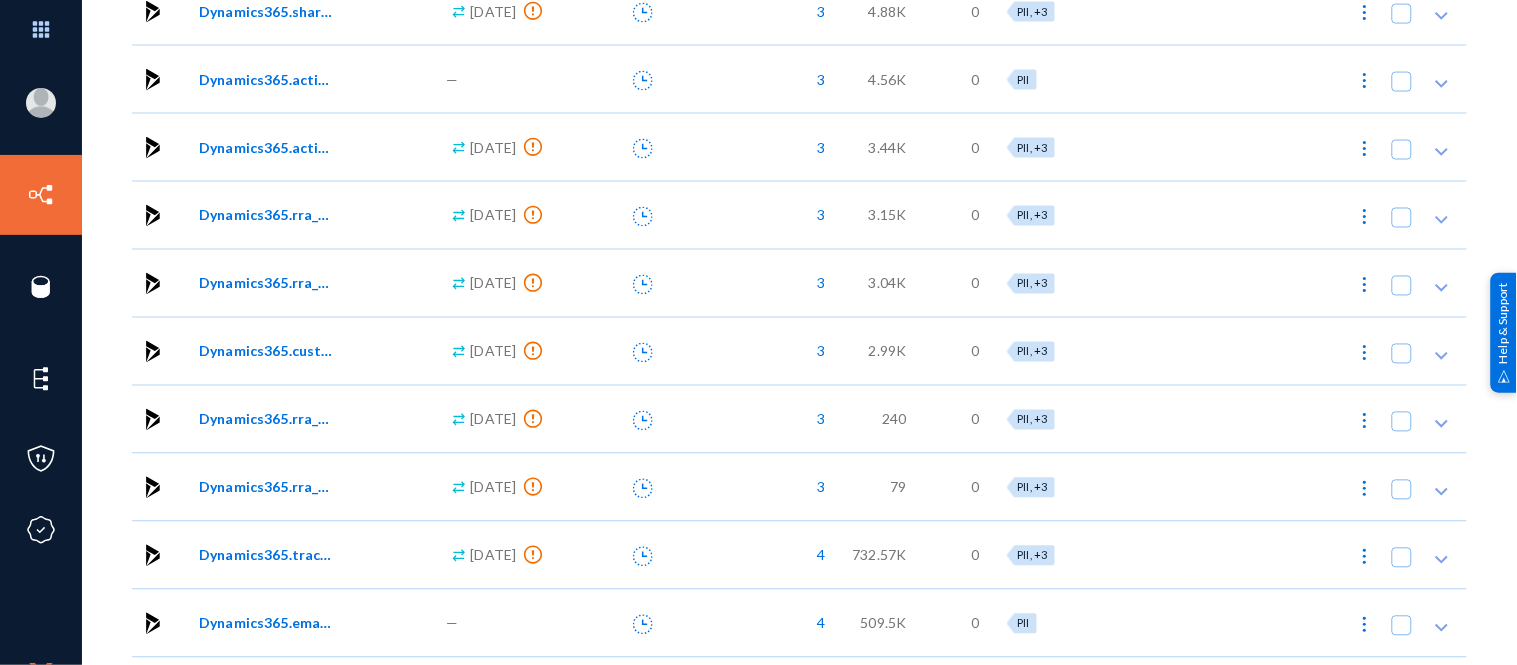 scroll, scrollTop: 31323, scrollLeft: 0, axis: vertical 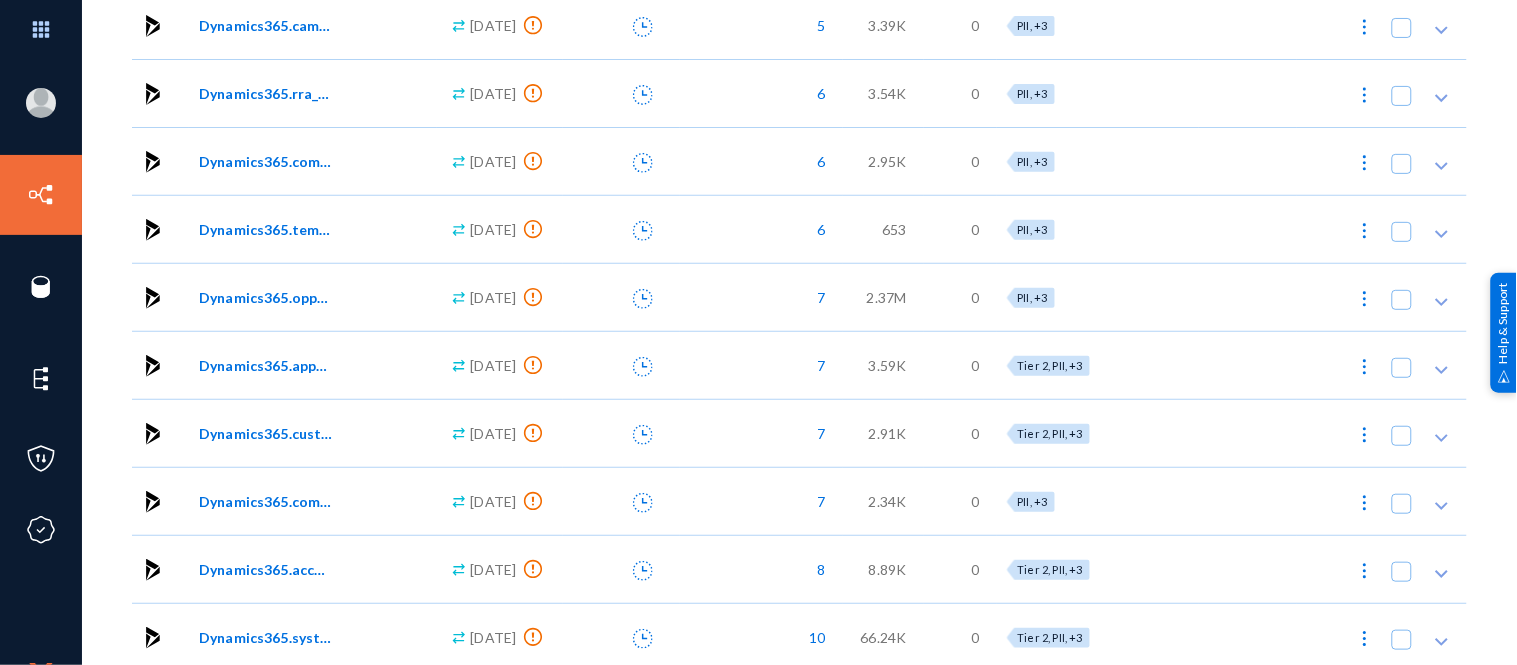 click on "Dynamics365.systemusers" 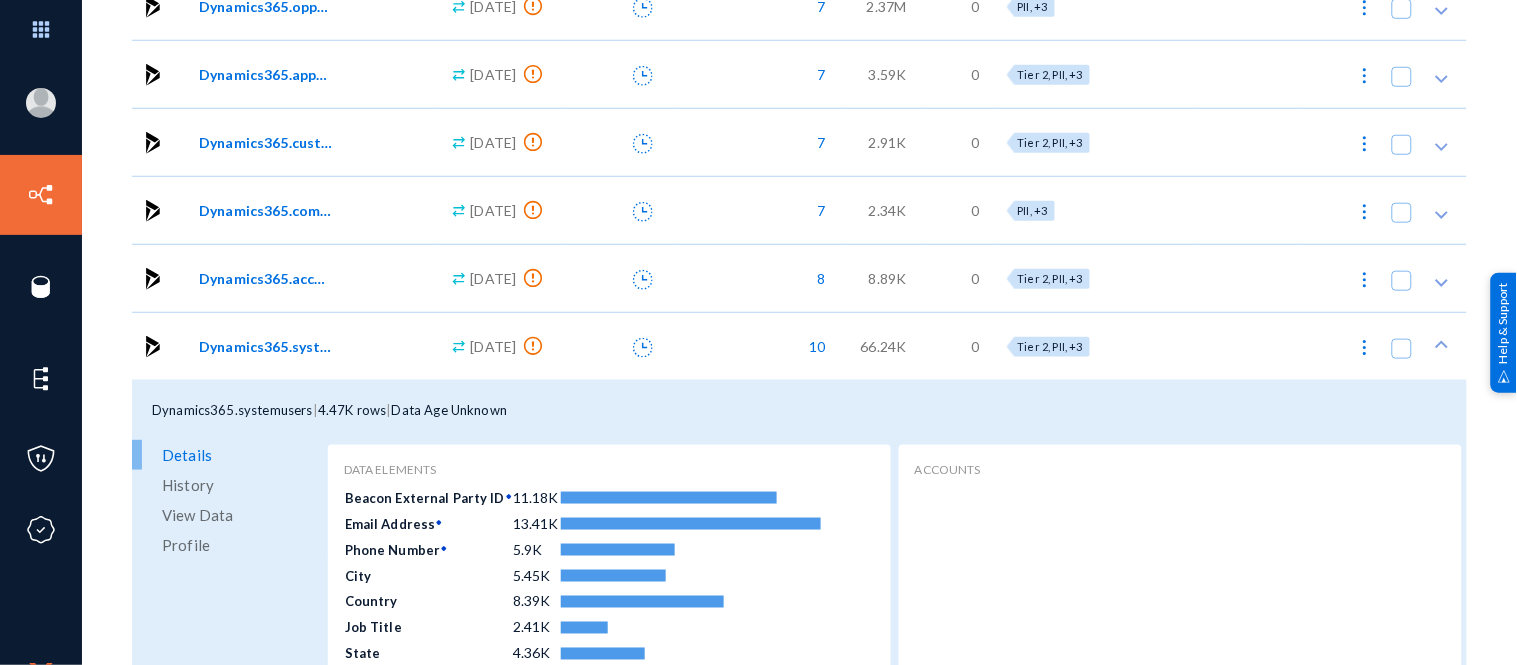 scroll, scrollTop: 31683, scrollLeft: 0, axis: vertical 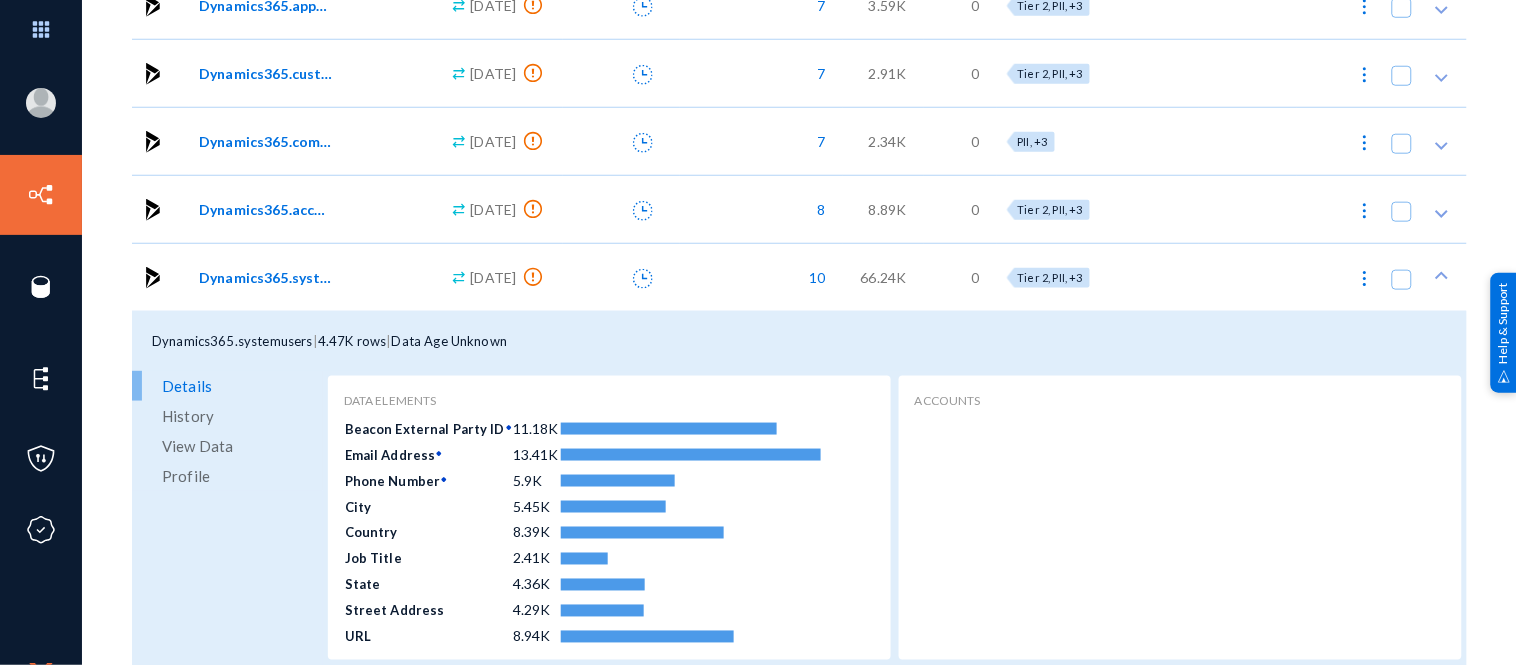 click on "View Data" 